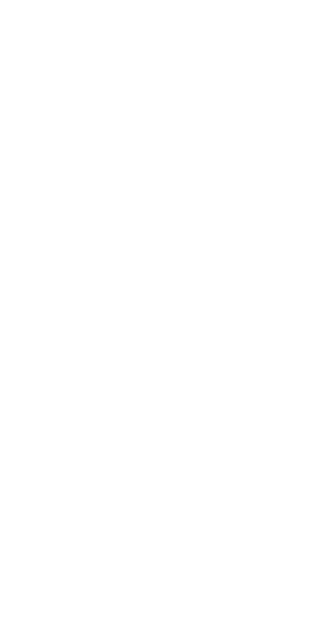 scroll, scrollTop: 0, scrollLeft: 0, axis: both 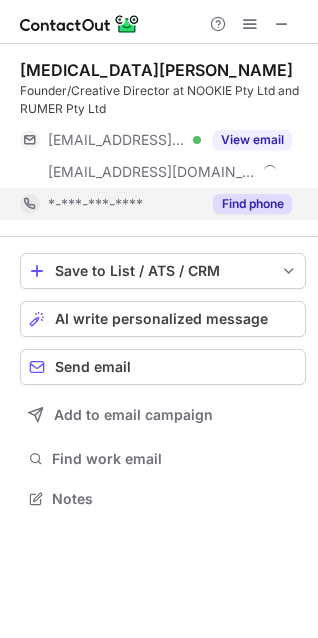 click on "Find phone" at bounding box center (252, 204) 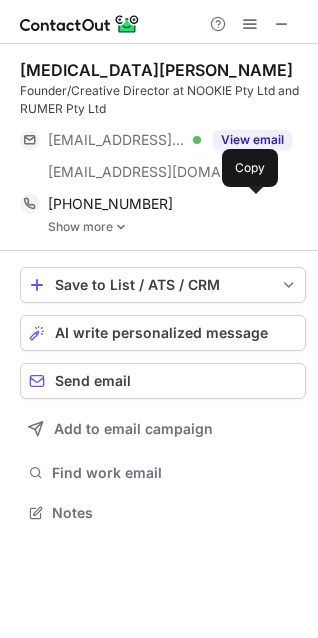 scroll, scrollTop: 10, scrollLeft: 10, axis: both 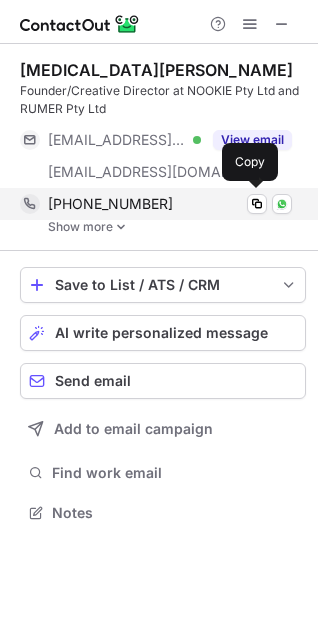 click on "+61416177620 Copy WhatsApp" at bounding box center (156, 204) 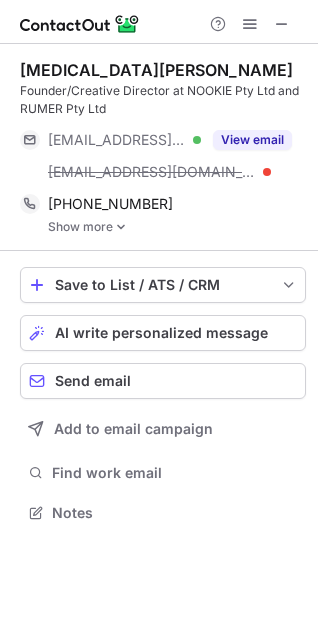 click at bounding box center [121, 227] 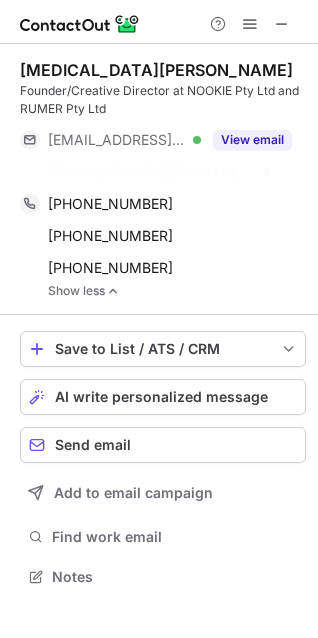 scroll, scrollTop: 531, scrollLeft: 318, axis: both 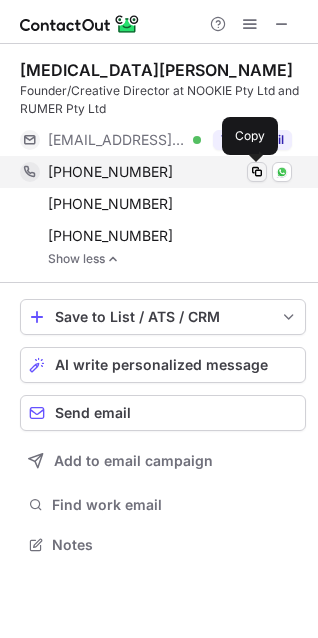 click at bounding box center (257, 172) 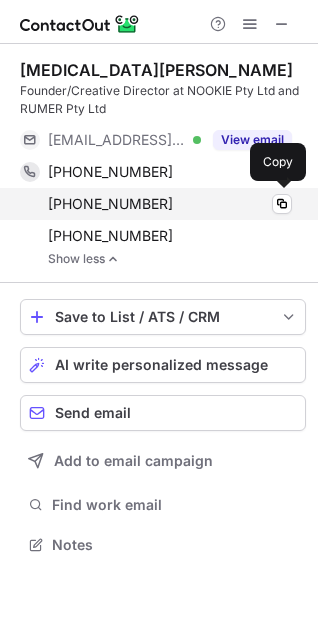 click on "+61293190032" at bounding box center [170, 204] 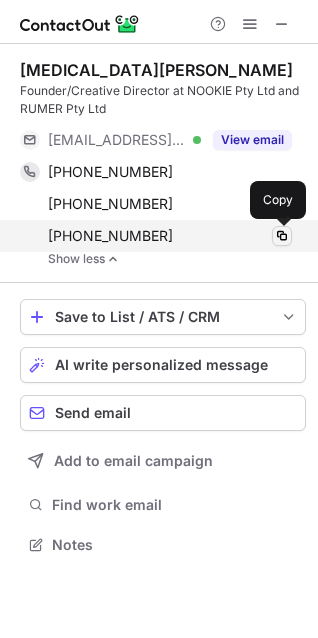 click at bounding box center [282, 236] 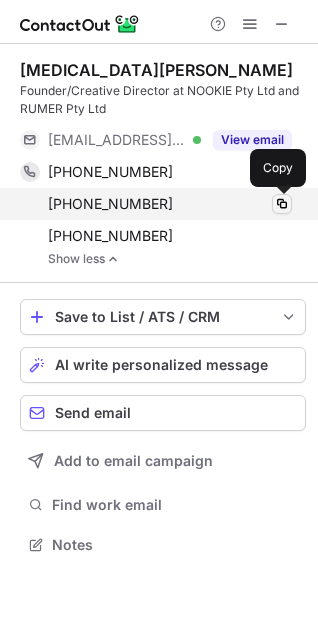 click at bounding box center [282, 204] 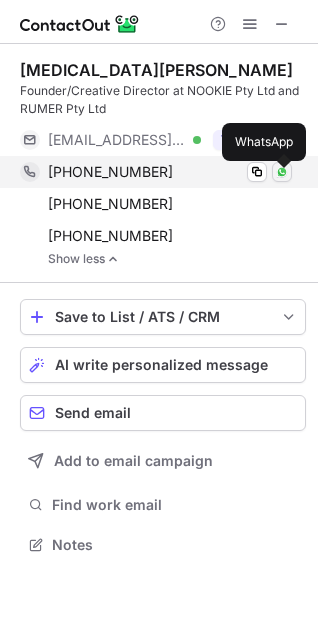 click at bounding box center (282, 172) 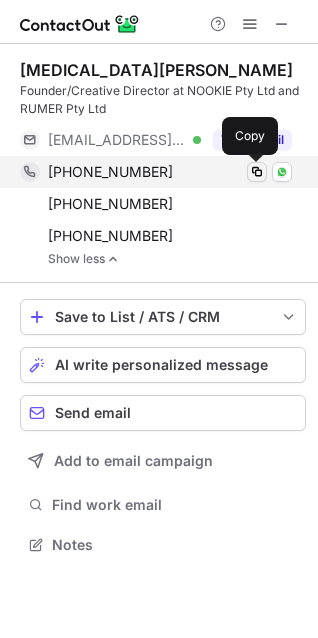 click at bounding box center [257, 172] 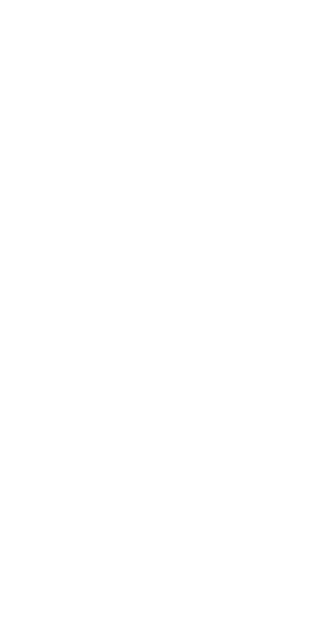 scroll, scrollTop: 0, scrollLeft: 0, axis: both 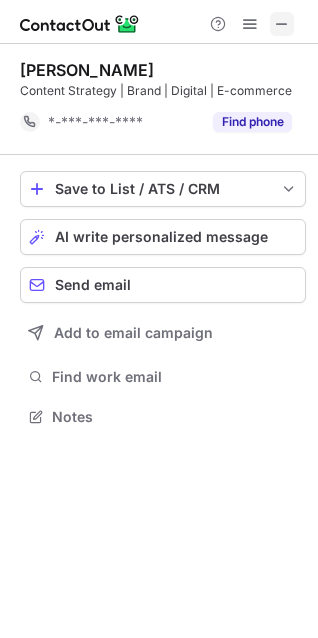 click at bounding box center (282, 24) 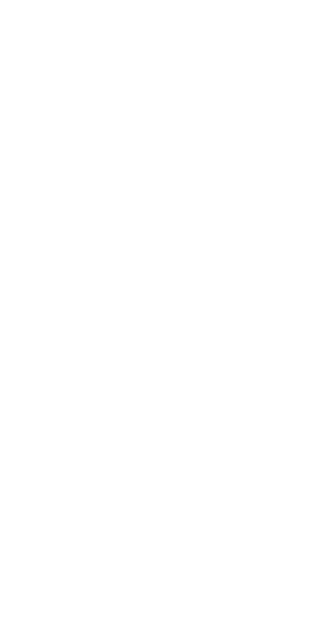 scroll, scrollTop: 0, scrollLeft: 0, axis: both 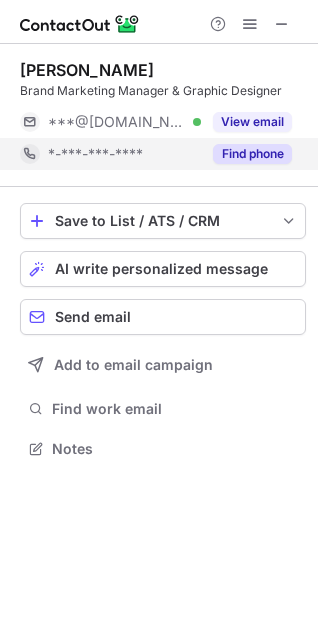 click on "Find phone" at bounding box center (252, 154) 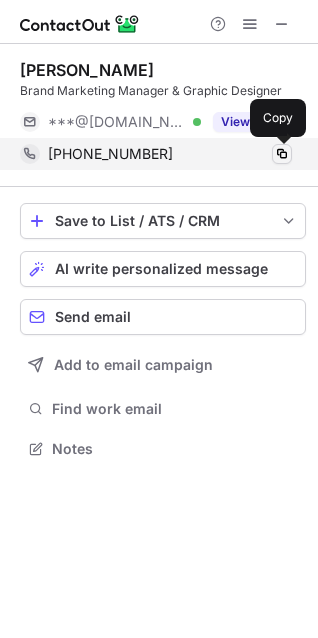 click at bounding box center (282, 154) 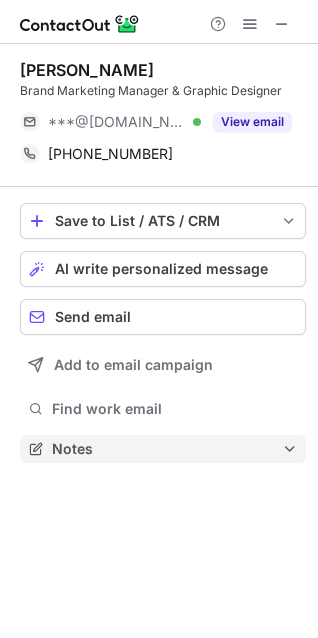 scroll, scrollTop: 435, scrollLeft: 318, axis: both 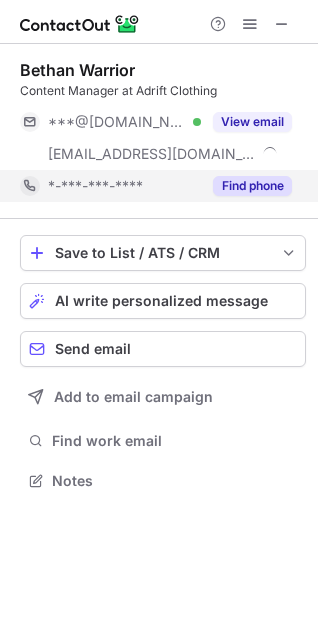 click on "Find phone" at bounding box center [252, 186] 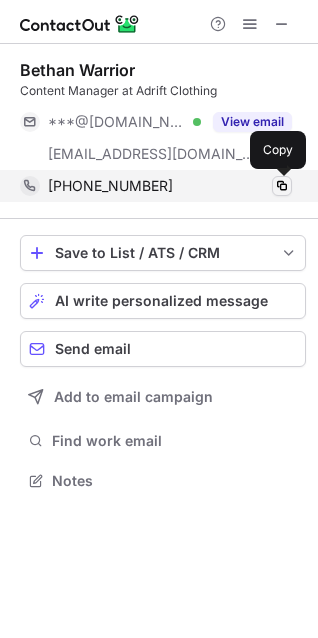 click at bounding box center (282, 186) 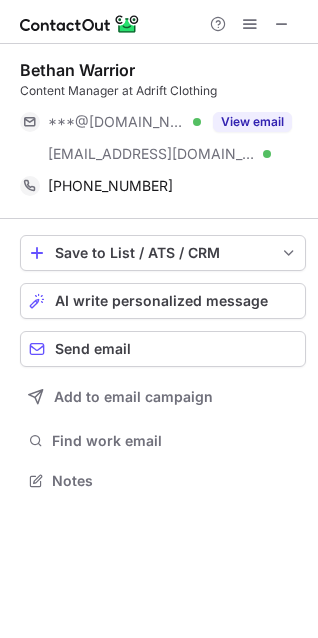 click on "Bethan Warrior Content Manager at Adrift Clothing ***@hotmail.com Verified ***@adrift.com.au Verified View email +61426366306 Copied!" at bounding box center [163, 131] 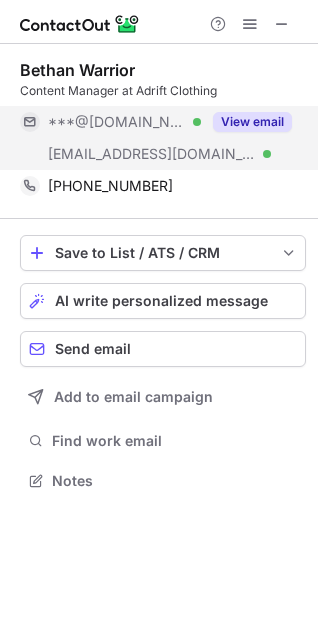 click on "View email" at bounding box center [252, 122] 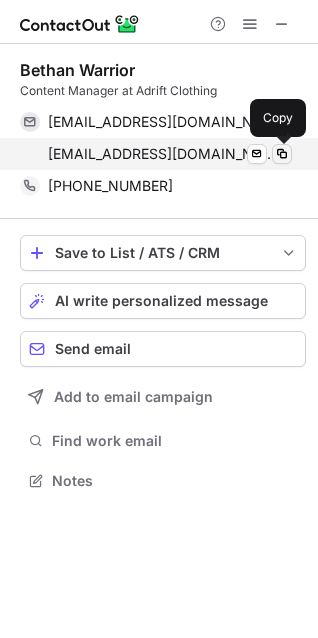 click at bounding box center [282, 154] 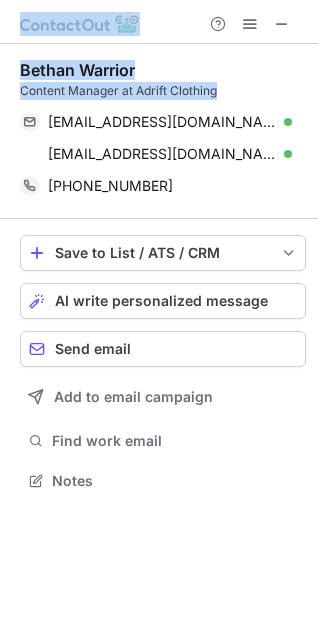 drag, startPoint x: 226, startPoint y: 89, endPoint x: -9, endPoint y: 58, distance: 237.03586 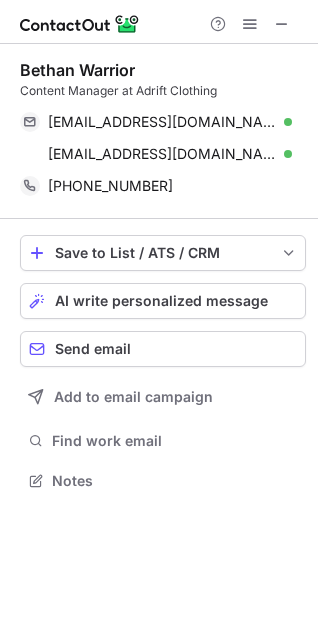 click on "Bethan Warrior Content Manager at Adrift Clothing bethan.1996@hotmail.com Verified Send email Copy bethan@adrift.com.au Verified Send email Copy +61426366306 Copy" at bounding box center [163, 131] 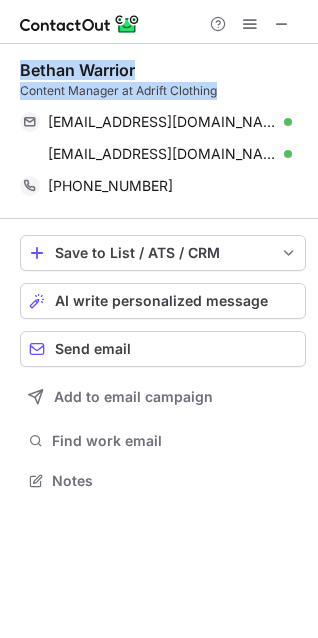 drag, startPoint x: 239, startPoint y: 97, endPoint x: 13, endPoint y: 67, distance: 227.98245 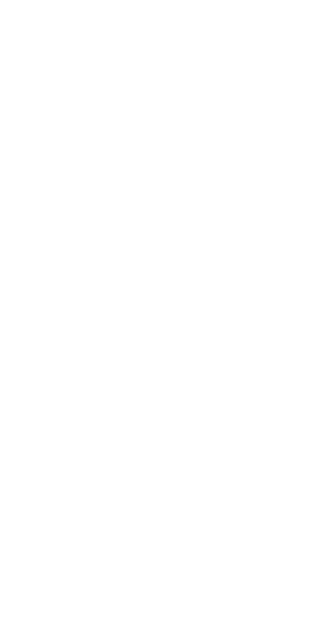 scroll, scrollTop: 0, scrollLeft: 0, axis: both 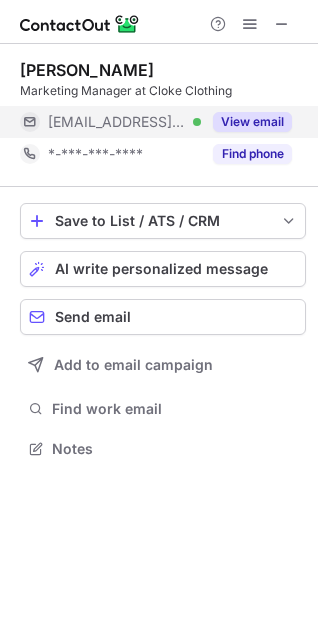 click on "View email" at bounding box center (252, 122) 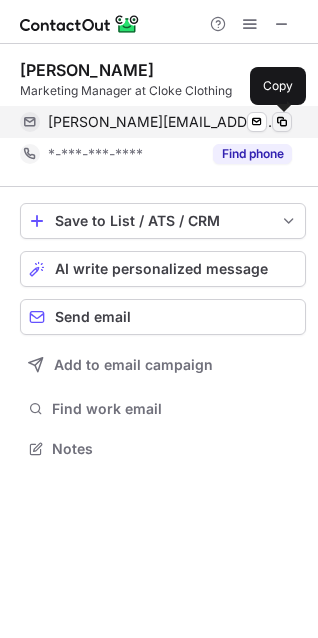 click at bounding box center [282, 122] 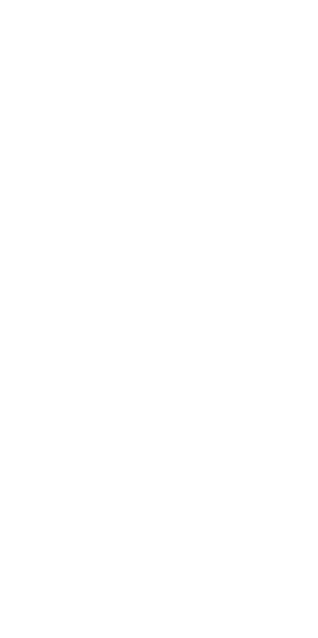 scroll, scrollTop: 0, scrollLeft: 0, axis: both 